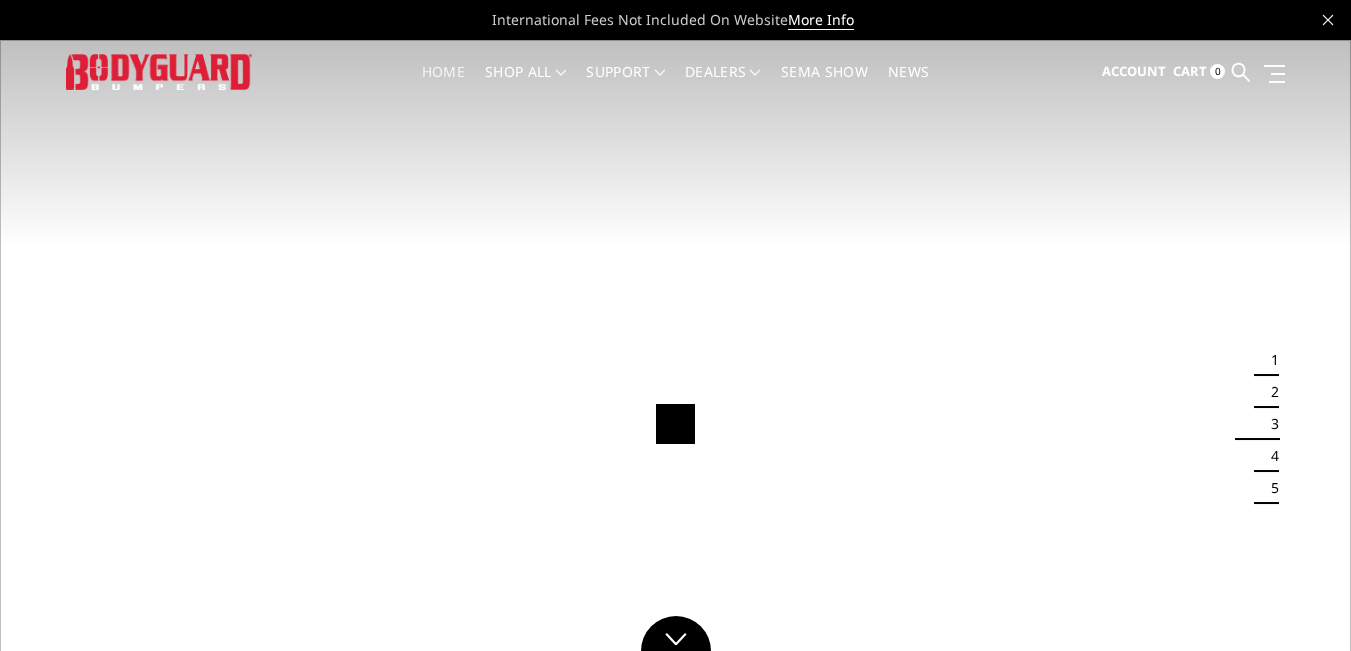 scroll, scrollTop: 0, scrollLeft: 0, axis: both 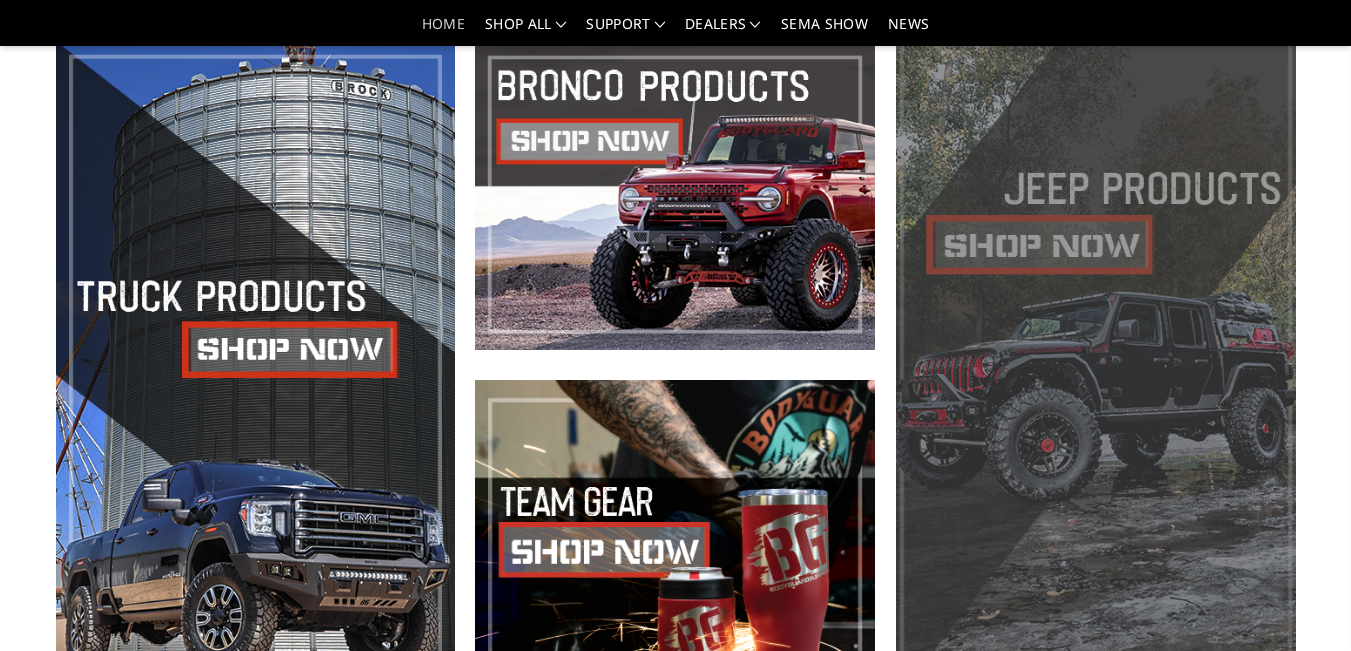 click at bounding box center (1096, 364) 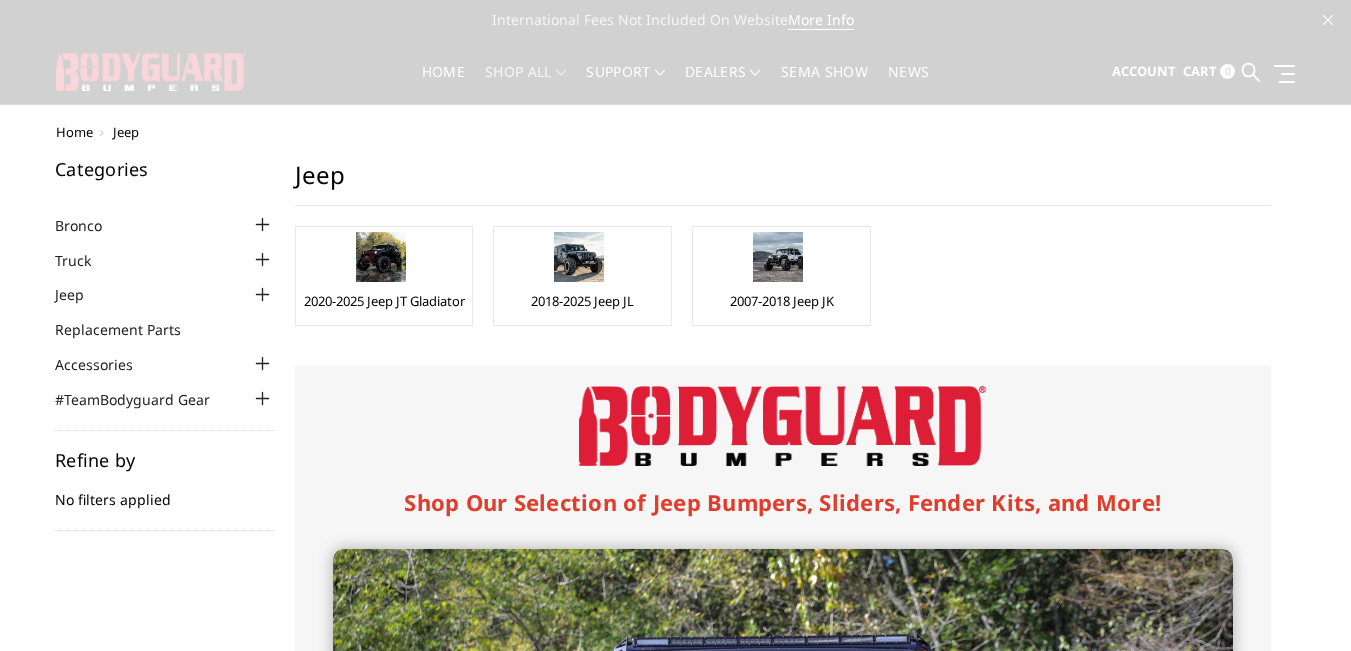 scroll, scrollTop: 0, scrollLeft: 0, axis: both 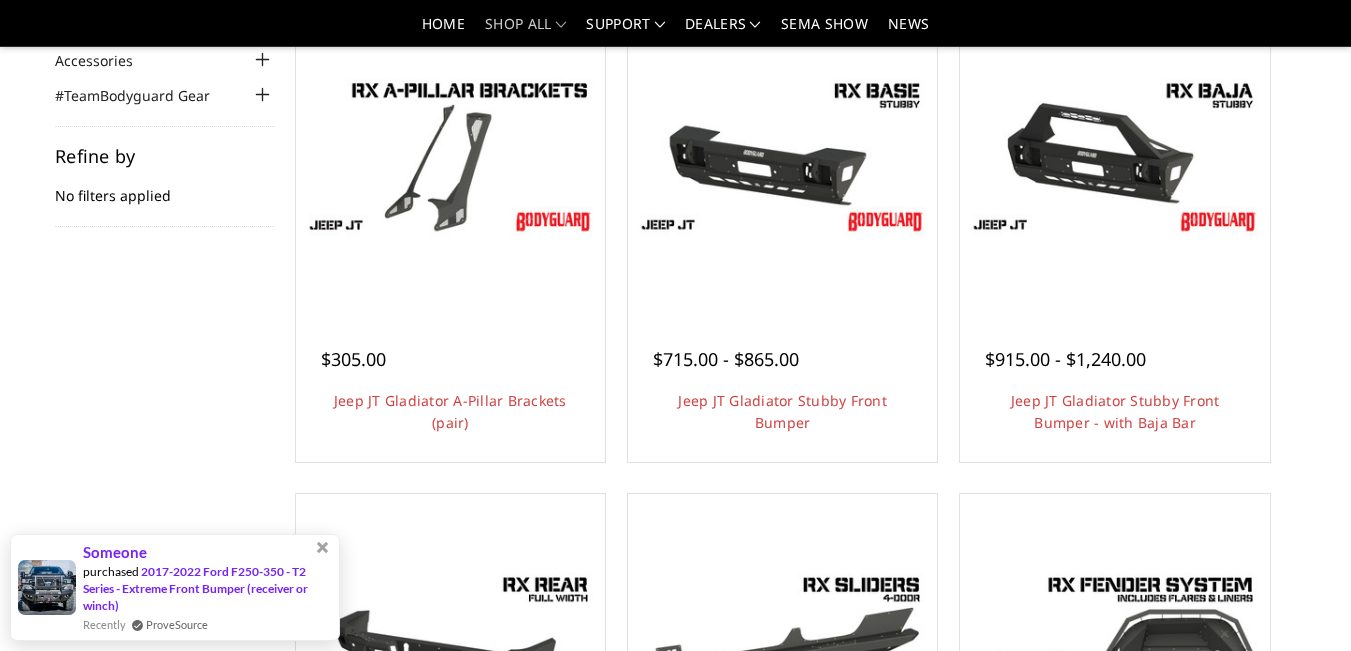 drag, startPoint x: 1361, startPoint y: 151, endPoint x: 1364, endPoint y: 222, distance: 71.063354 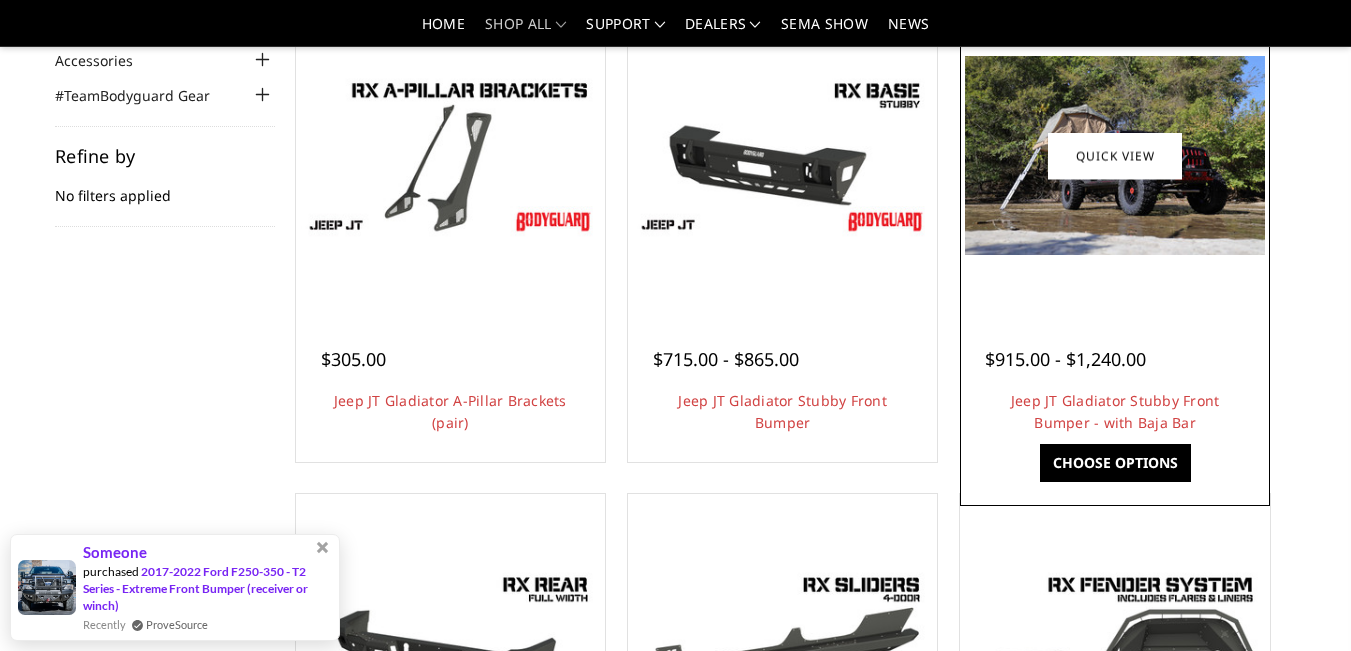 click on "Choose Options" at bounding box center [1115, 463] 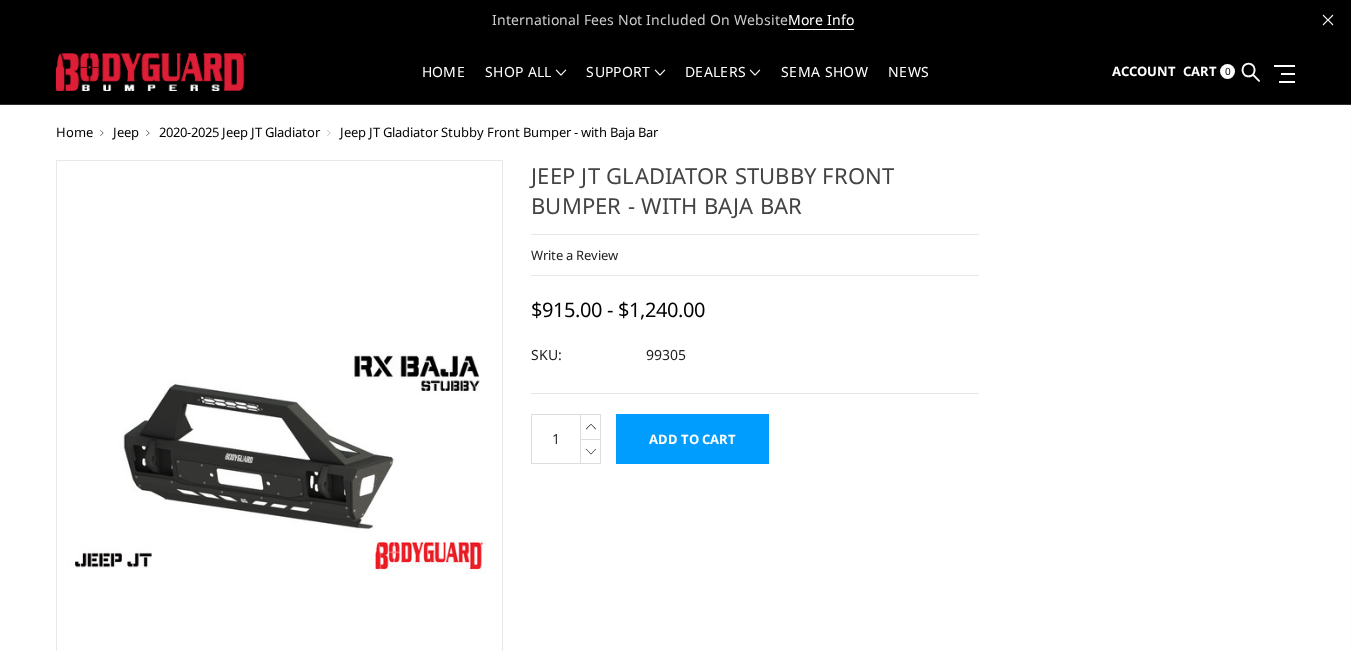 scroll, scrollTop: 0, scrollLeft: 0, axis: both 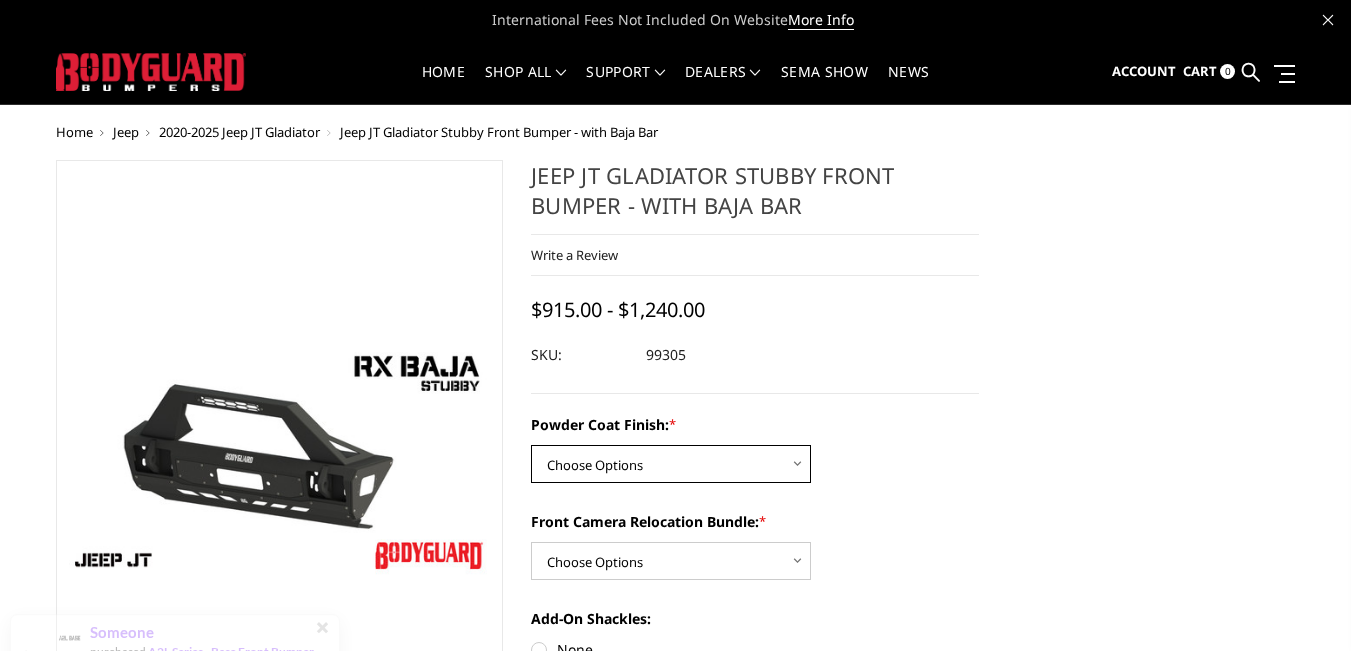 click on "Choose Options
Bare Metal
Textured Black Powder Coat" at bounding box center (671, 464) 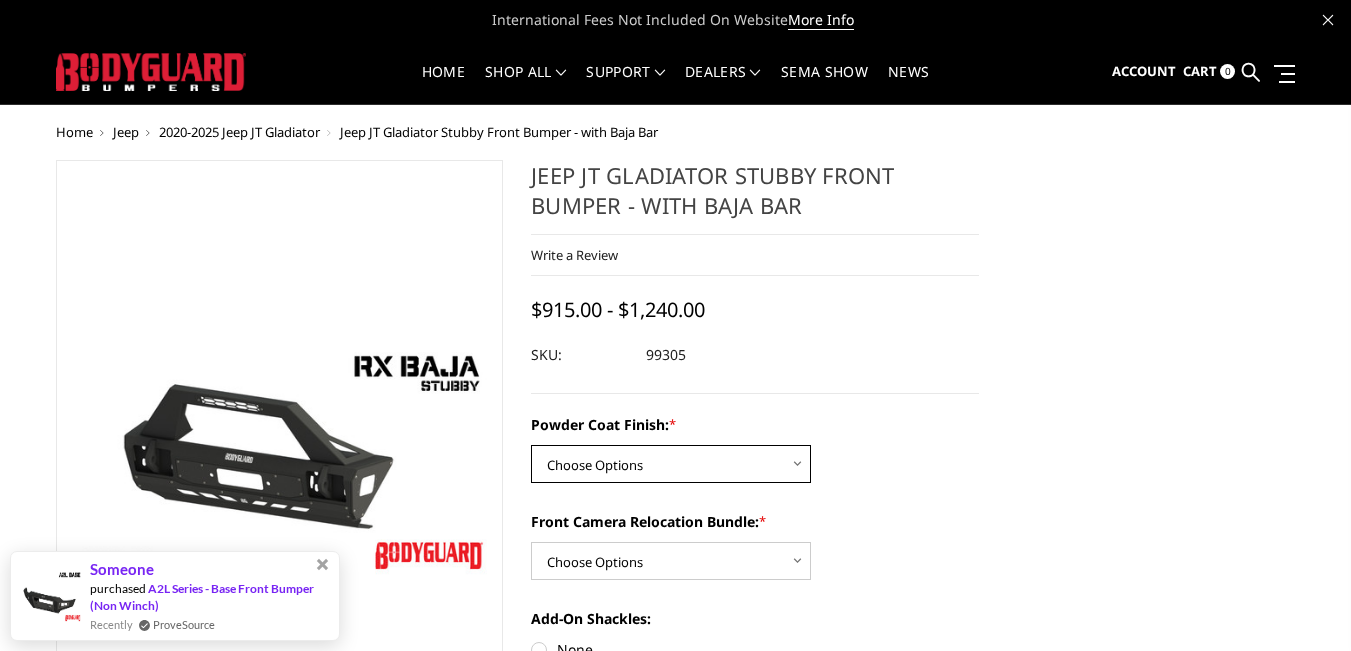 select on "4247" 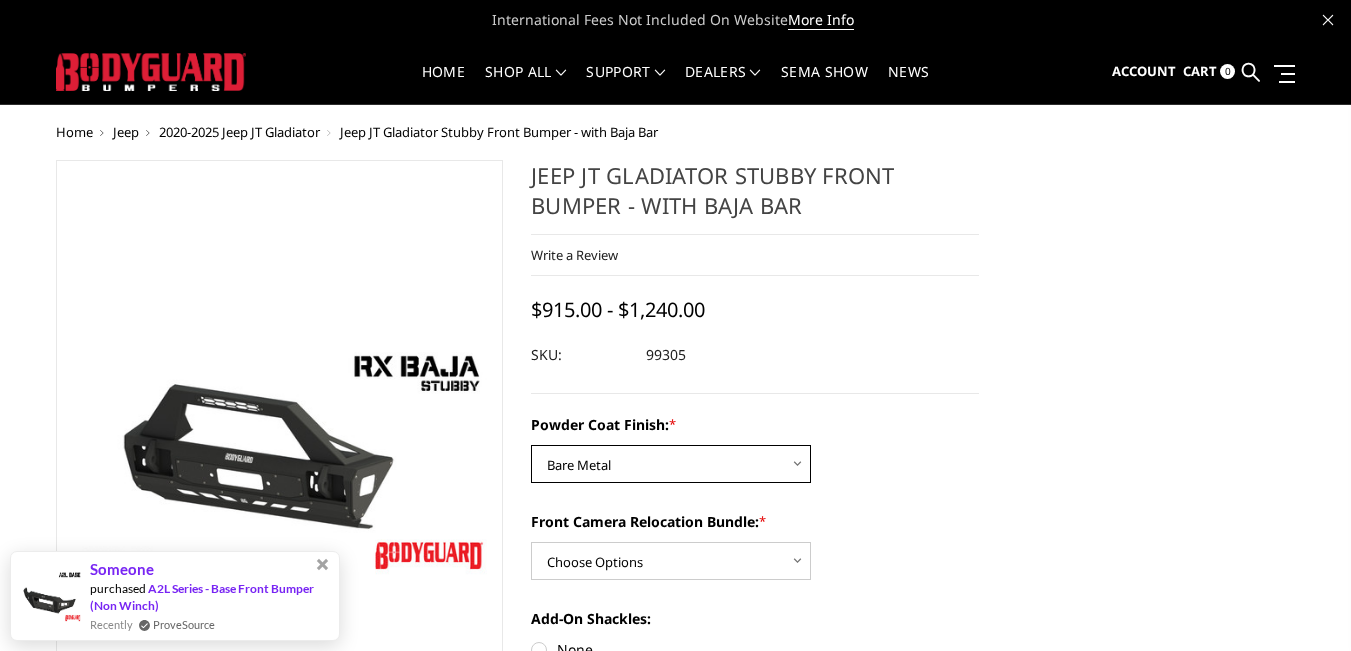 click on "Choose Options
Bare Metal
Textured Black Powder Coat" at bounding box center (671, 464) 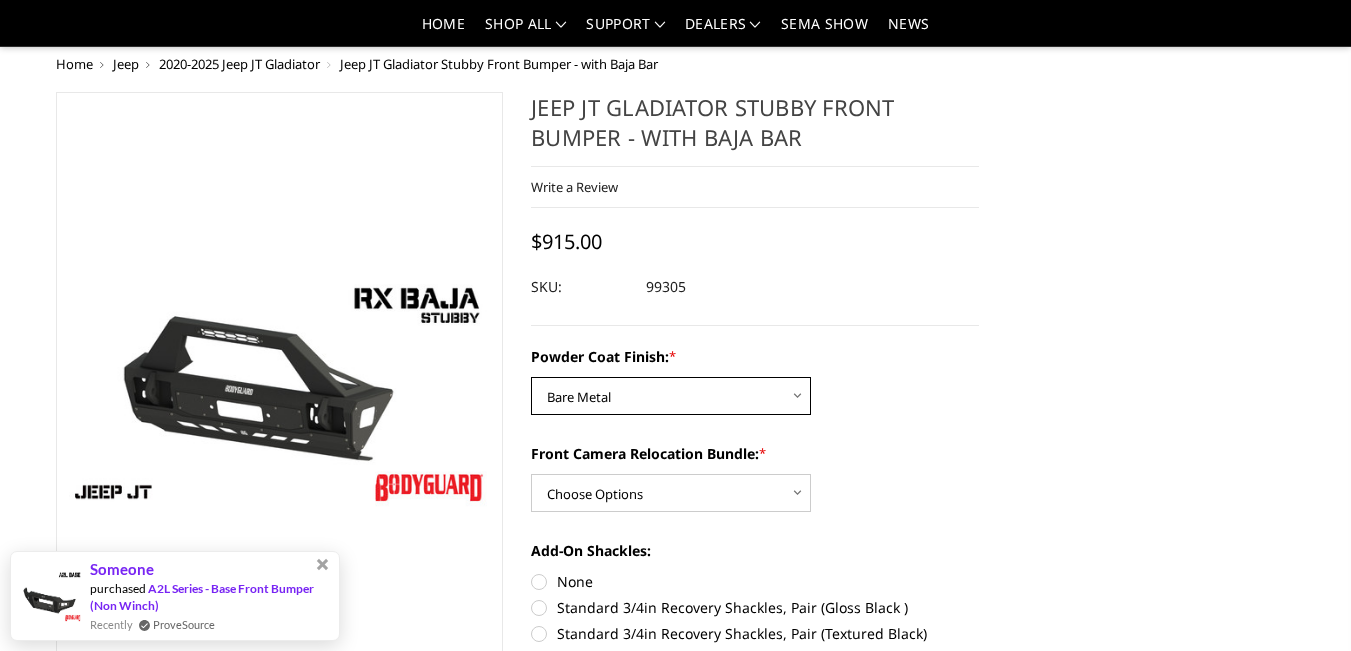 scroll, scrollTop: 263, scrollLeft: 0, axis: vertical 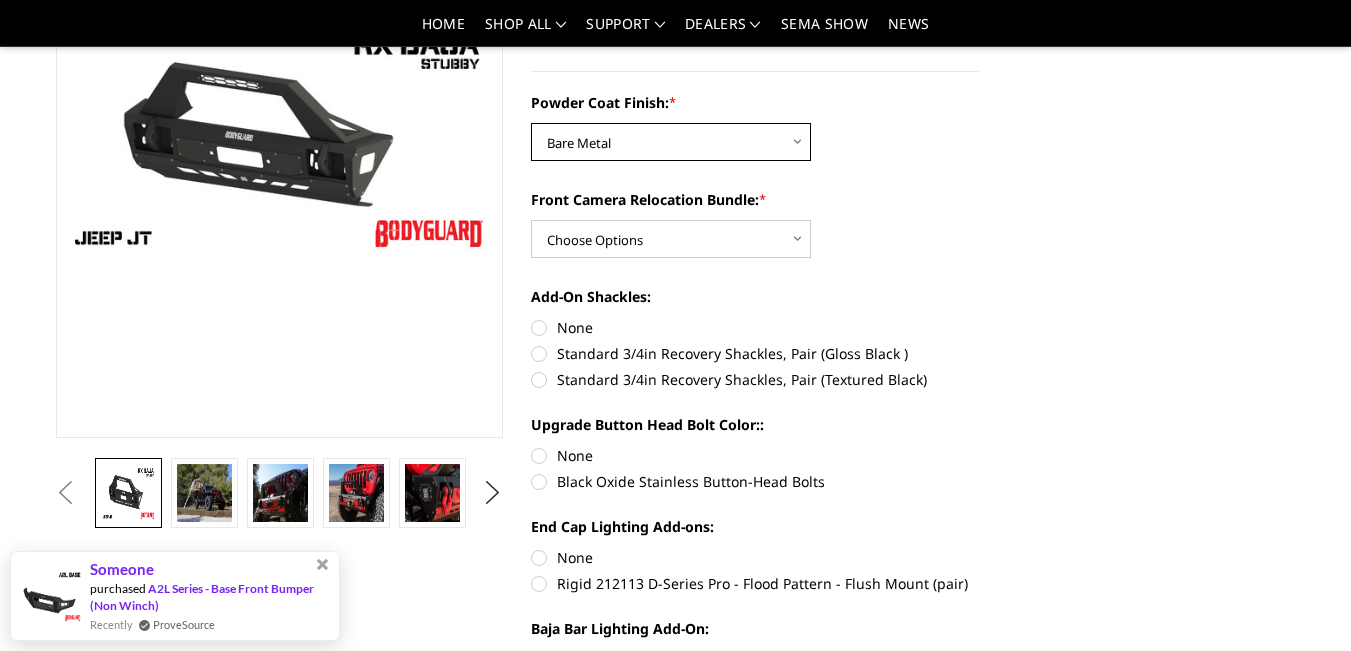 drag, startPoint x: 1360, startPoint y: 59, endPoint x: 1361, endPoint y: 89, distance: 30.016663 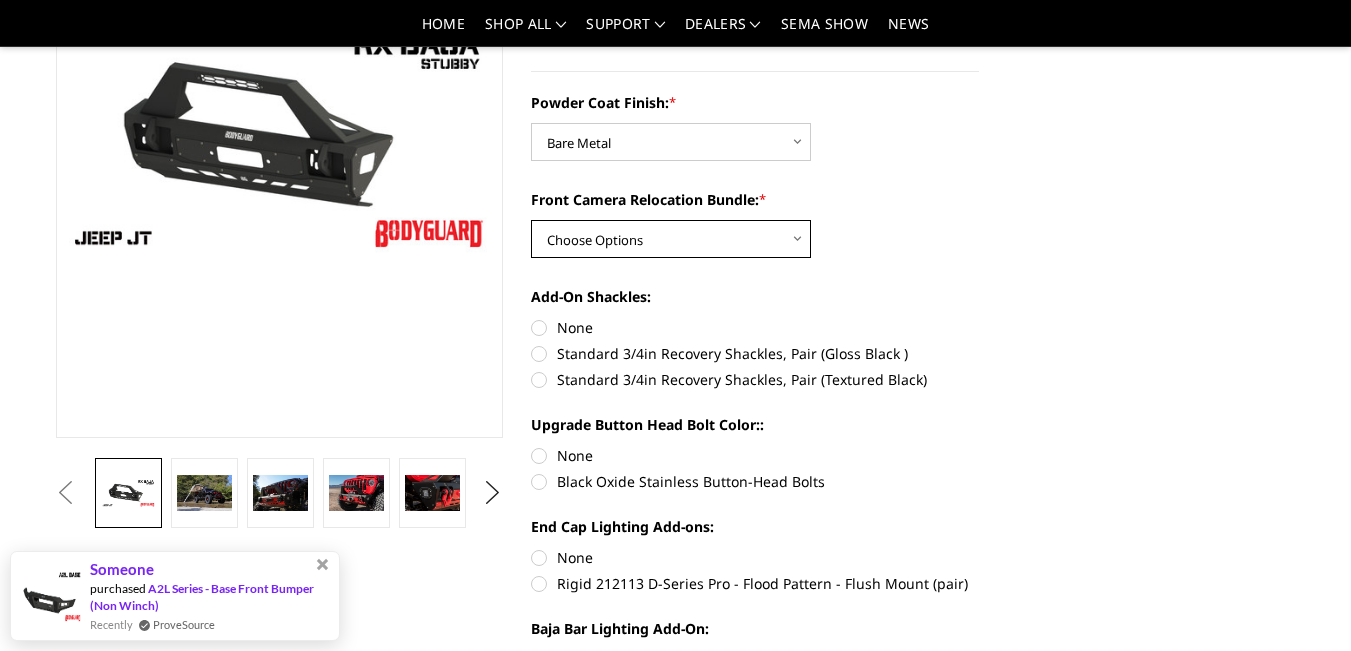 click on "Choose Options
With Front Camera Relocation Bundle (Harness and Pod)
Without Front Camera Relocation Bundle" at bounding box center [671, 239] 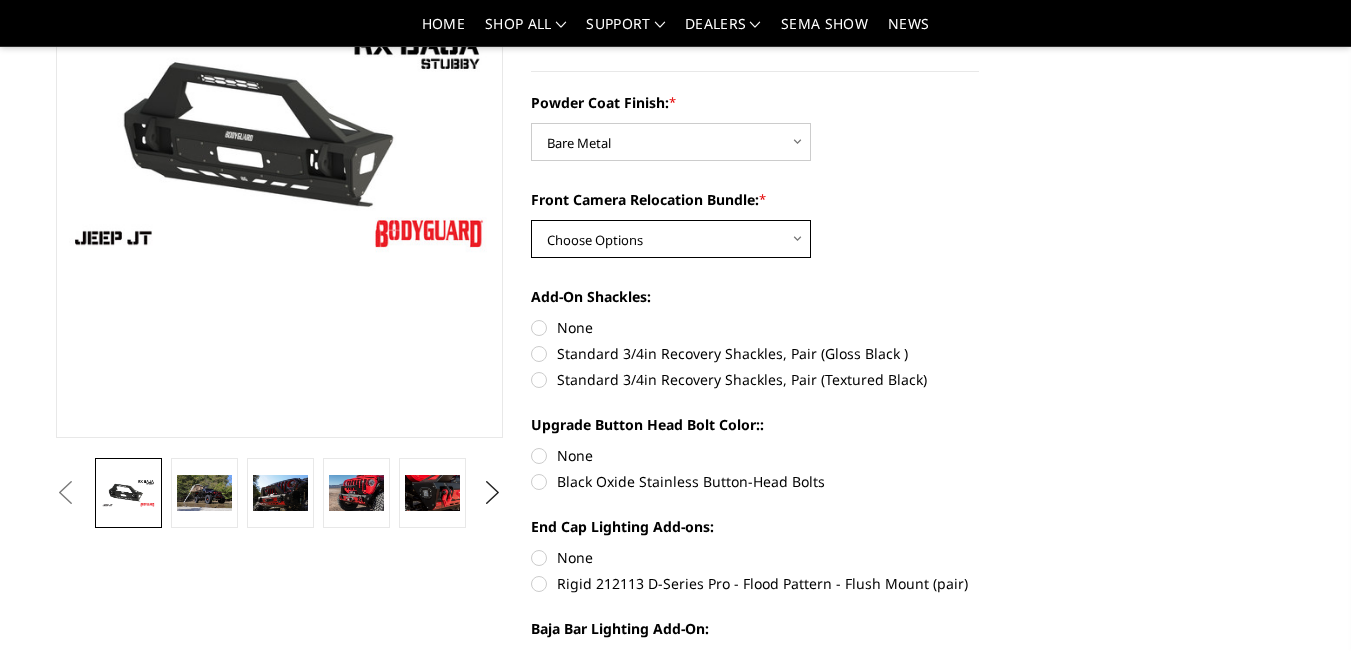 select on "4249" 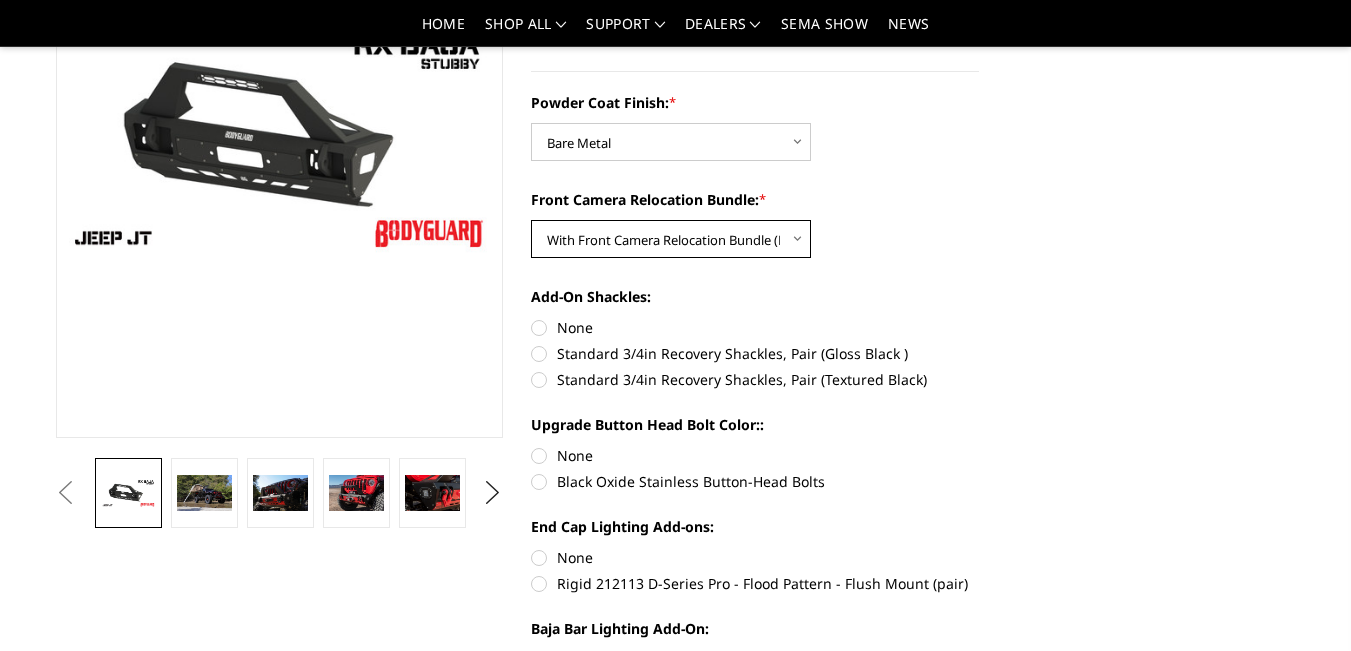 click on "Choose Options
With Front Camera Relocation Bundle (Harness and Pod)
Without Front Camera Relocation Bundle" at bounding box center [671, 239] 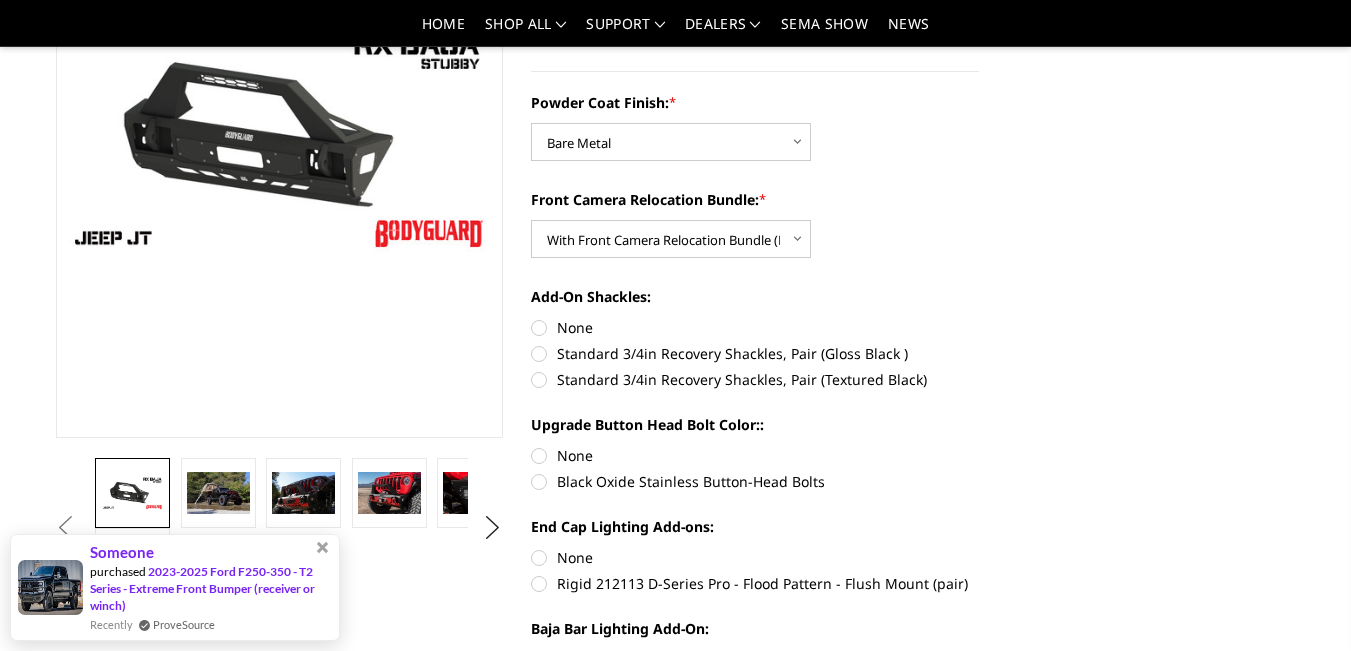 click on "Standard 3/4in Recovery Shackles, Pair (Gloss Black )" at bounding box center (755, 353) 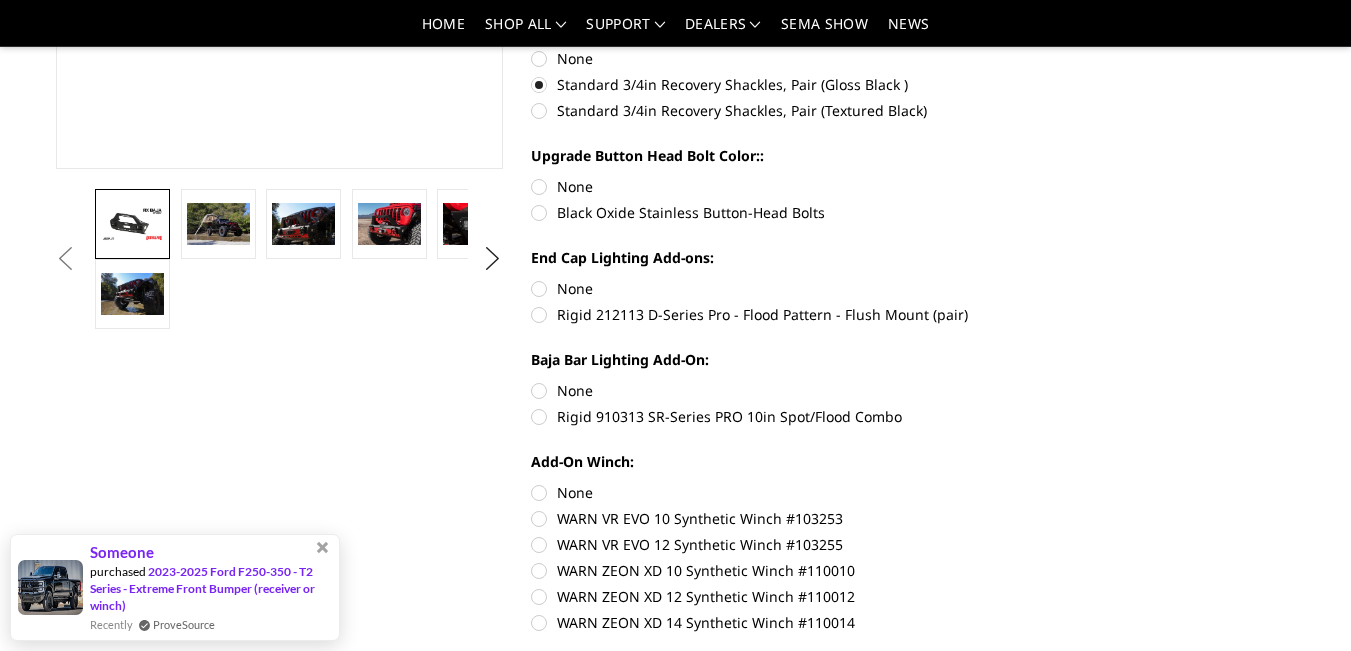 scroll, scrollTop: 541, scrollLeft: 0, axis: vertical 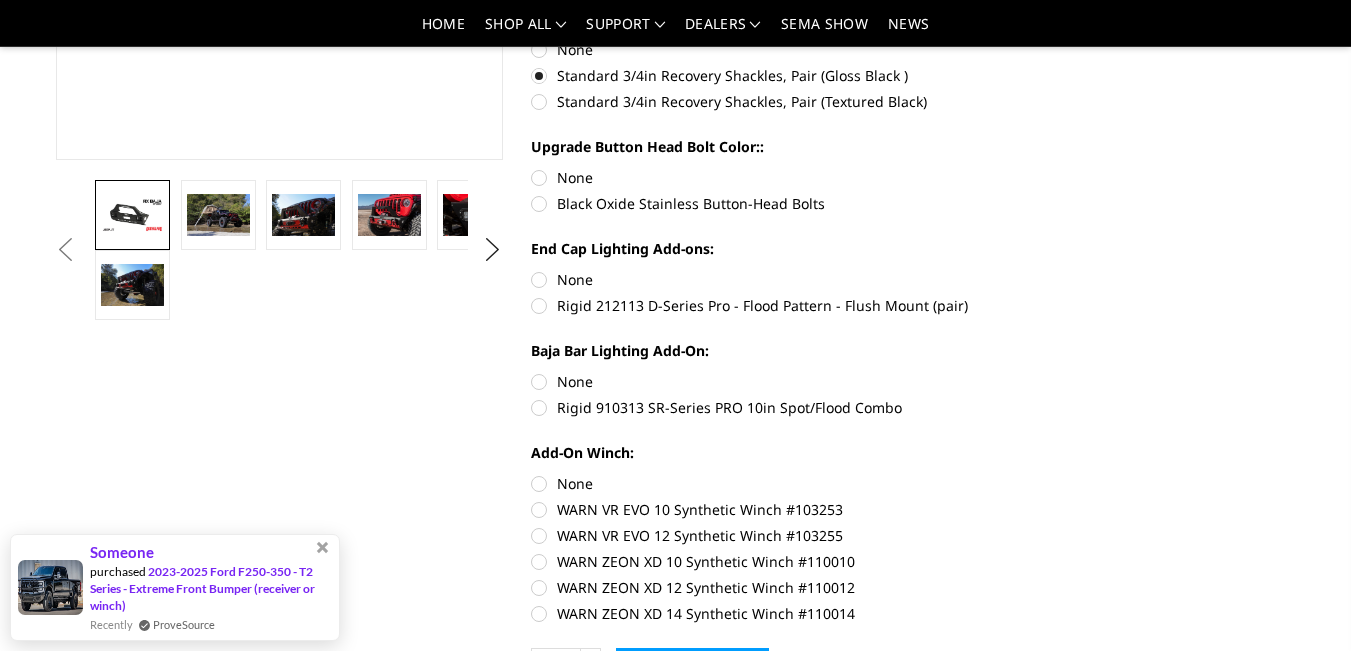 click on "Black Oxide Stainless Button-Head Bolts" at bounding box center (755, 203) 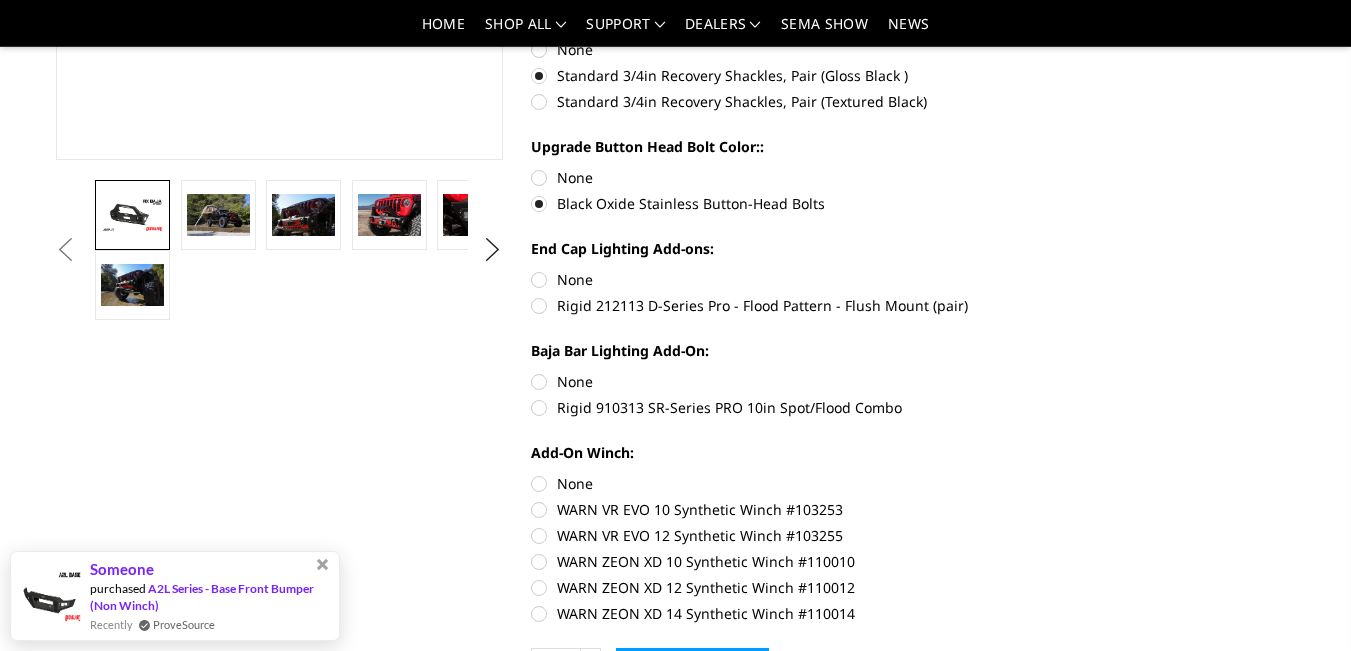 click on "Rigid 212113 D-Series Pro - Flood Pattern - Flush Mount (pair)" at bounding box center (755, 305) 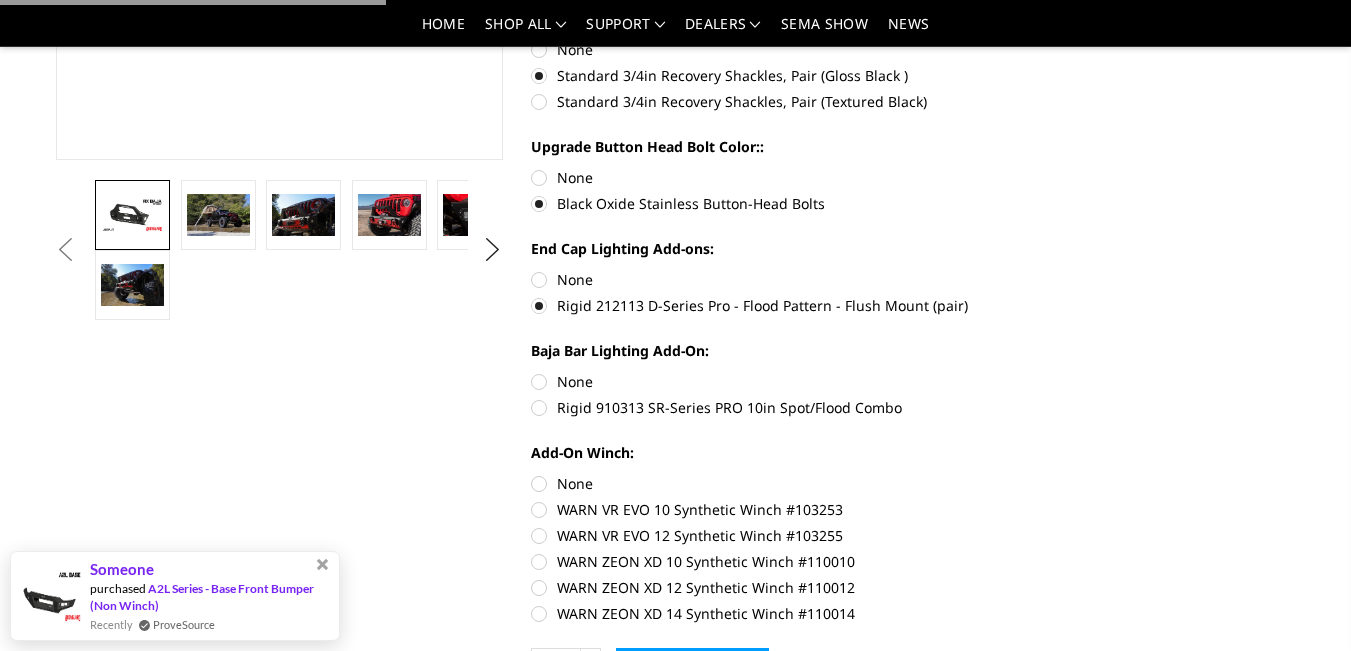 click on "Rigid 910313 SR-Series PRO 10in Spot/Flood Combo" at bounding box center [755, 407] 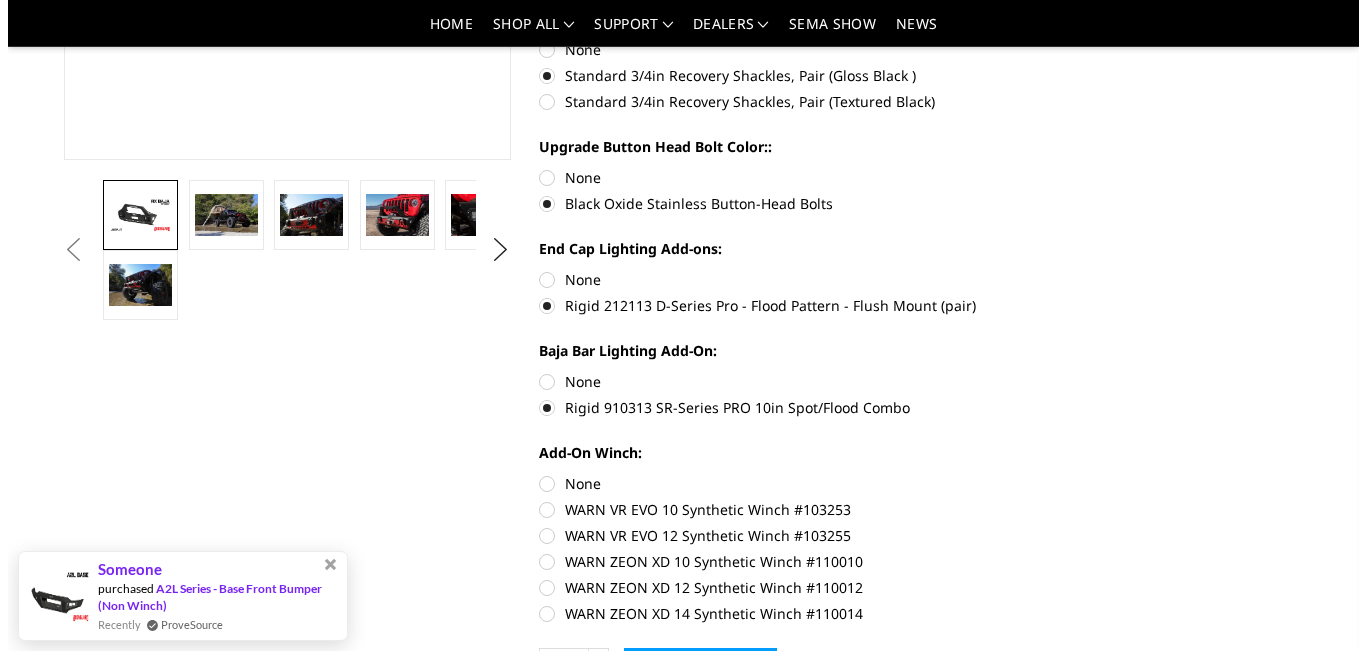scroll, scrollTop: 981, scrollLeft: 0, axis: vertical 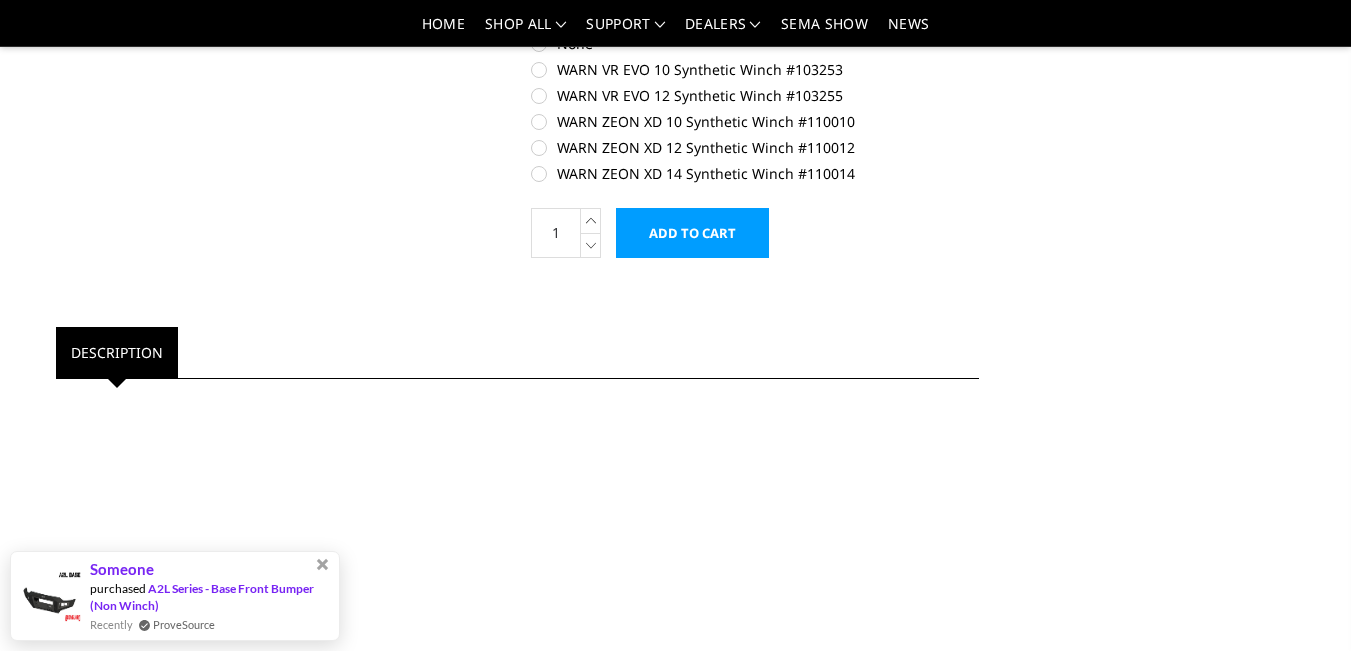 click on "WARN ZEON XD 10 Synthetic Winch #110010" at bounding box center (755, 121) 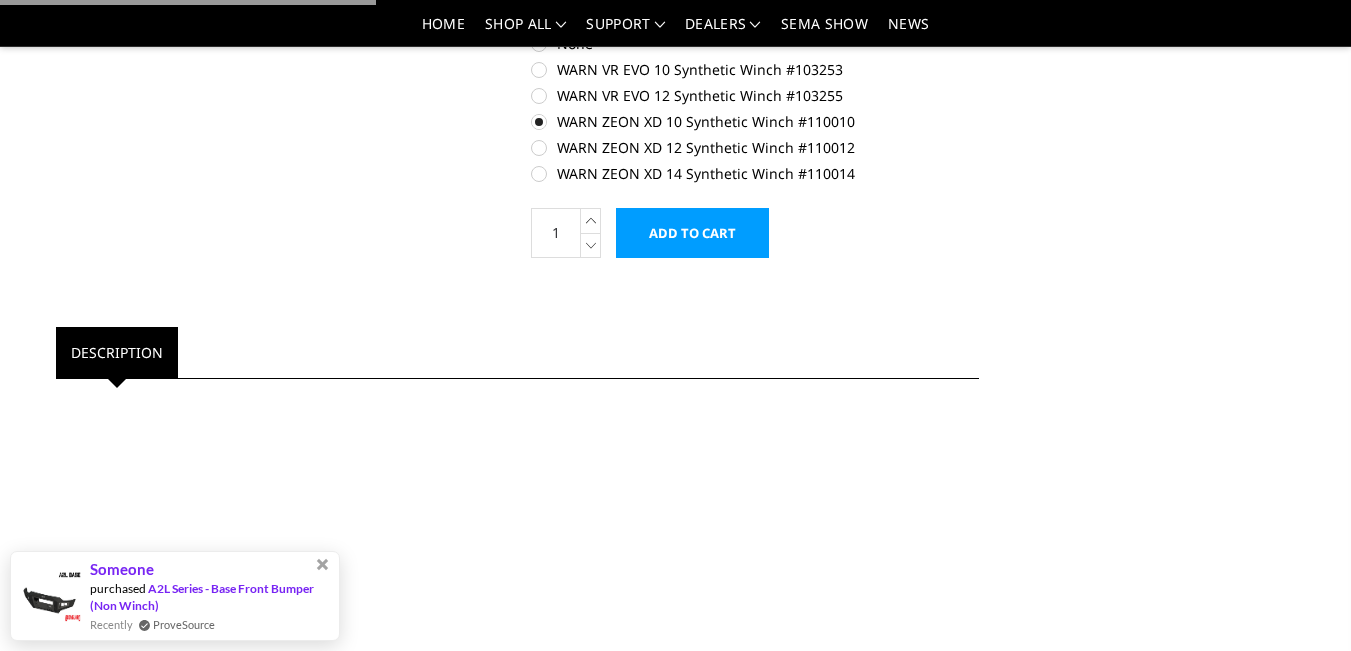 click on "Add to Cart" at bounding box center [692, 233] 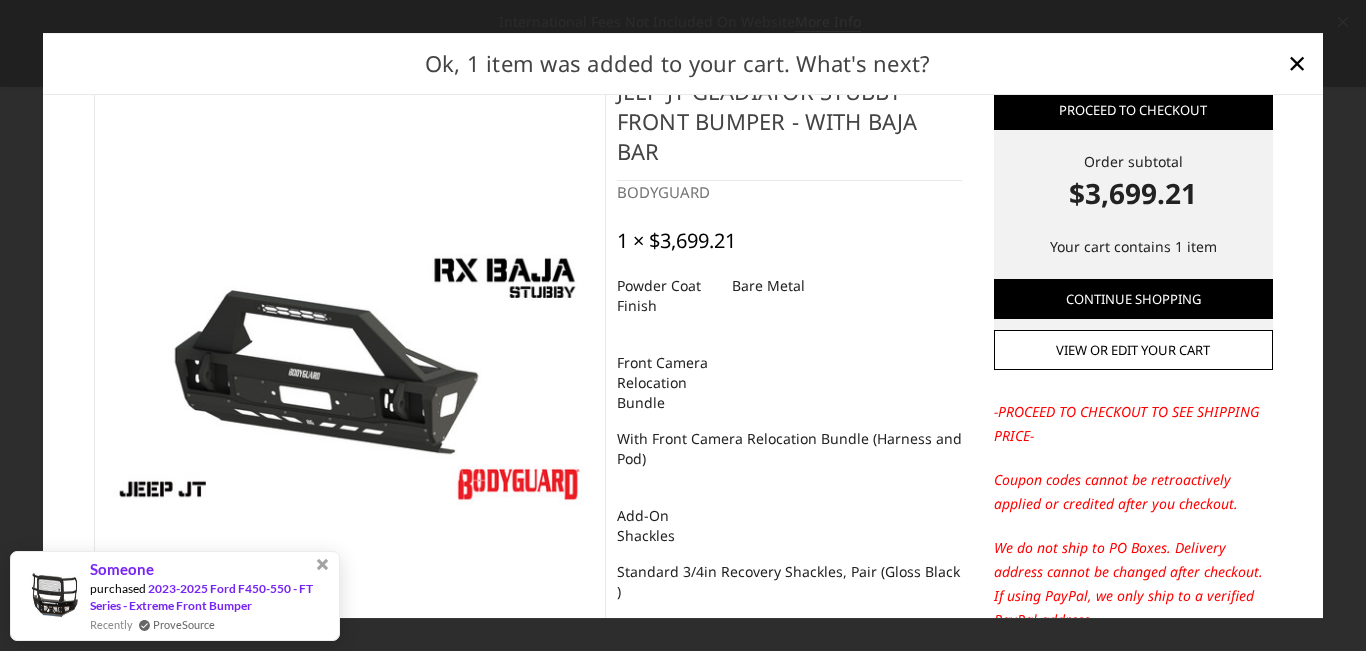scroll, scrollTop: 0, scrollLeft: 0, axis: both 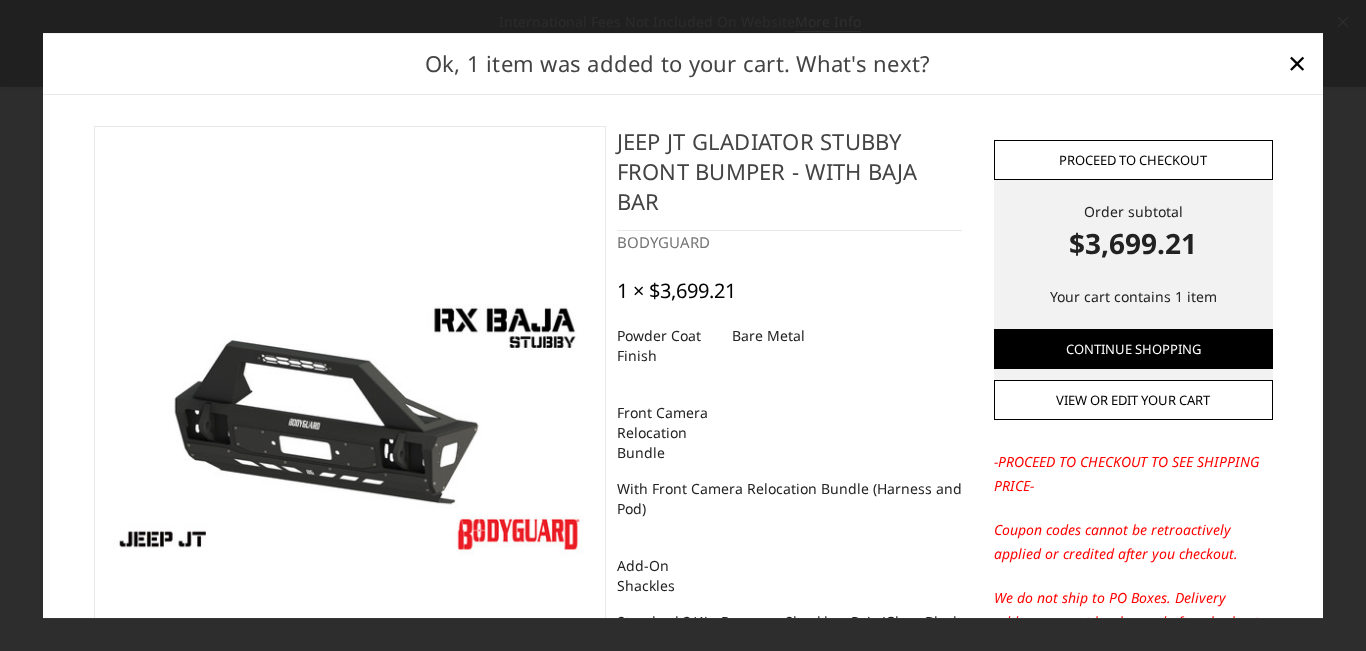 click on "Proceed to checkout" at bounding box center (1133, 160) 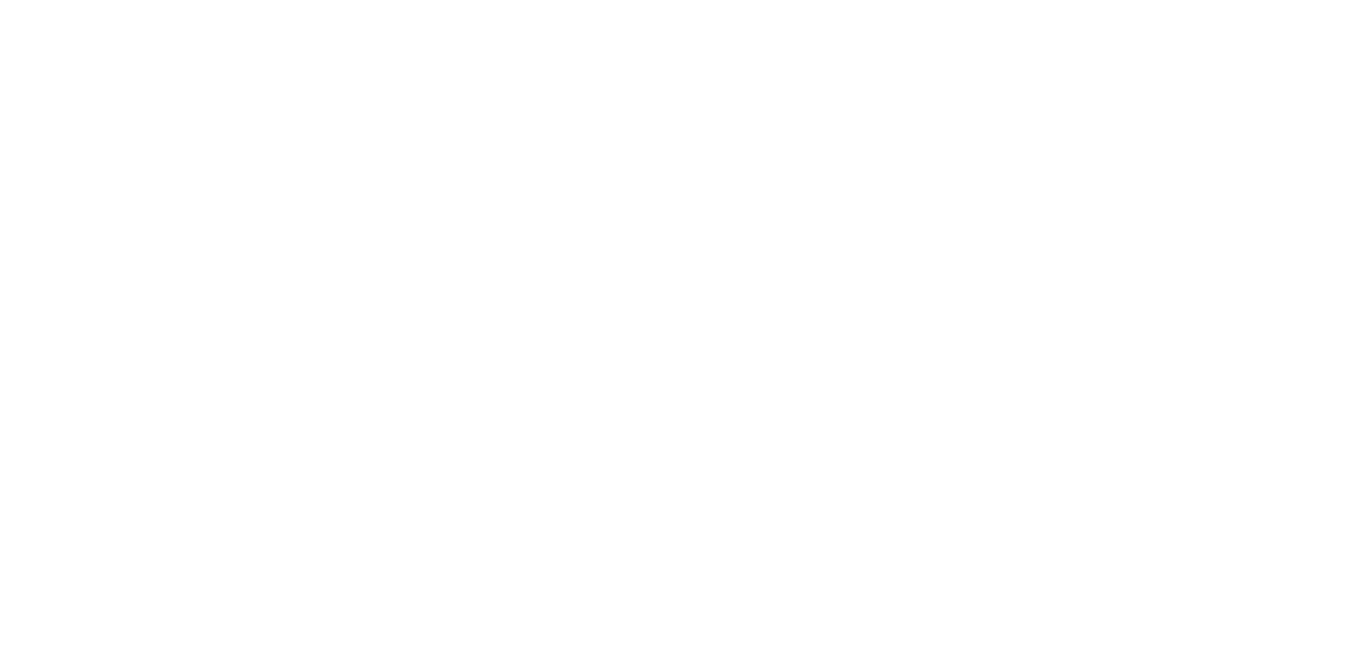 scroll, scrollTop: 0, scrollLeft: 0, axis: both 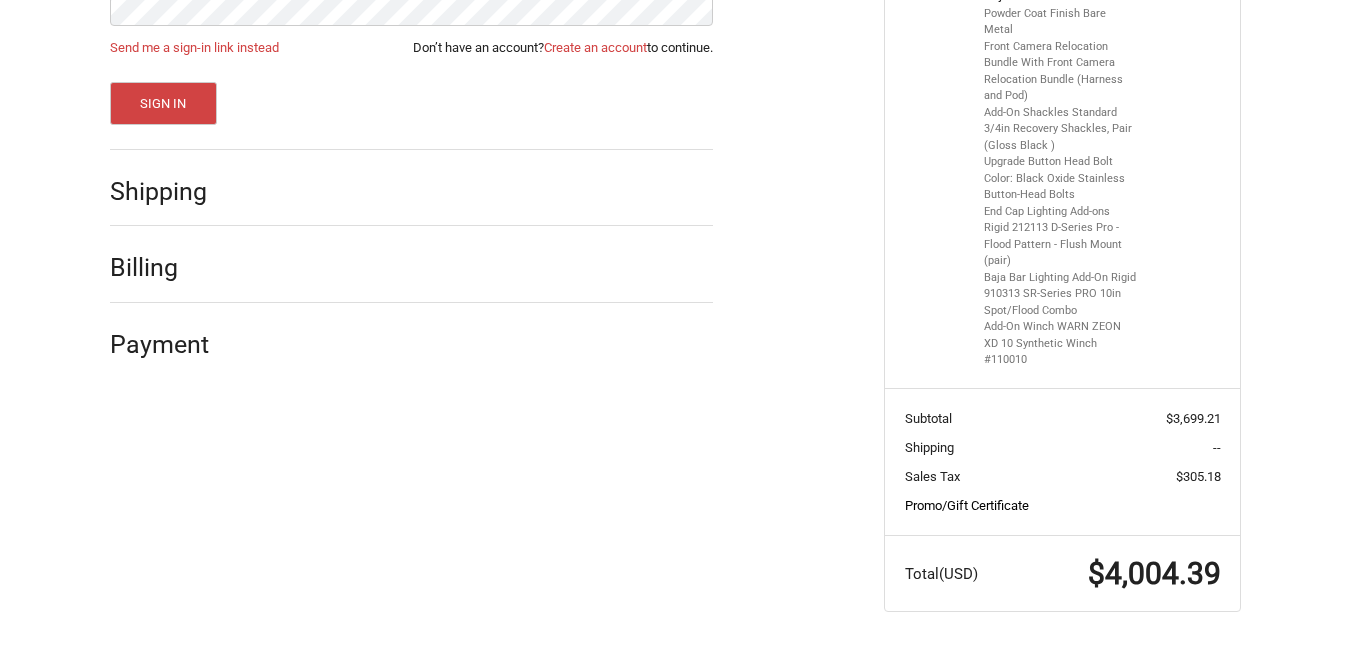 click on "Promo/Gift Certificate" at bounding box center [967, 505] 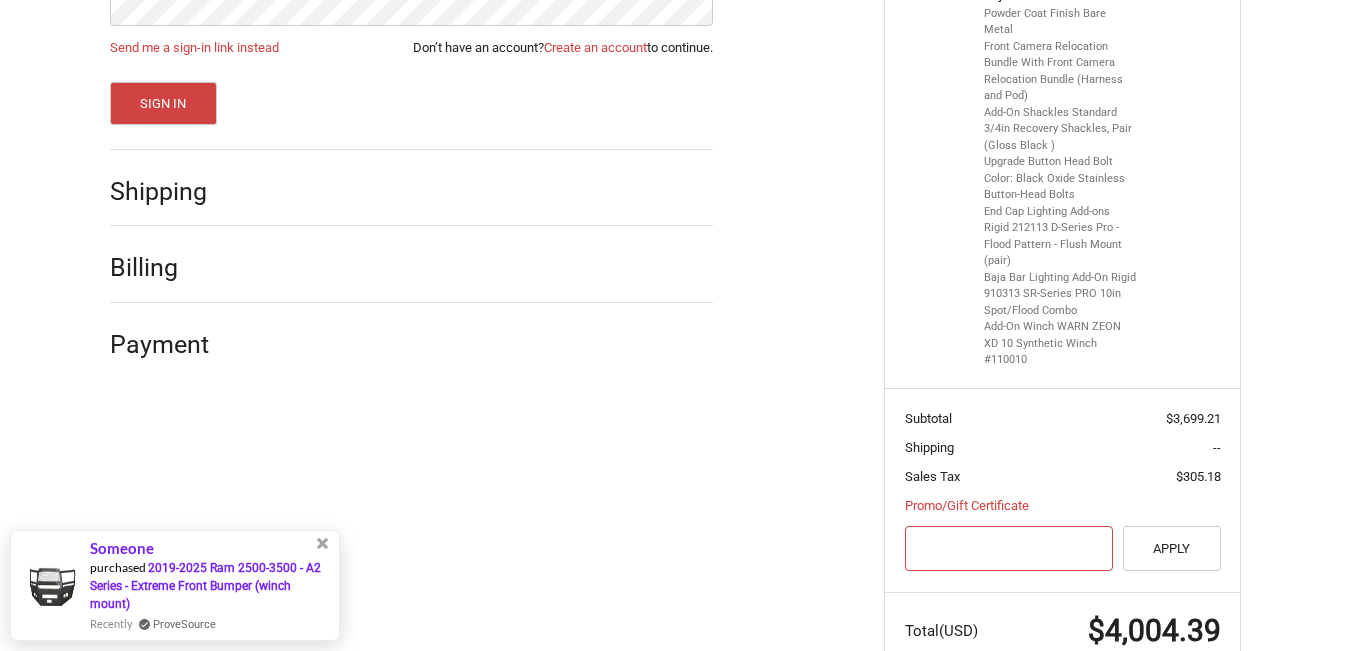click at bounding box center [1009, 548] 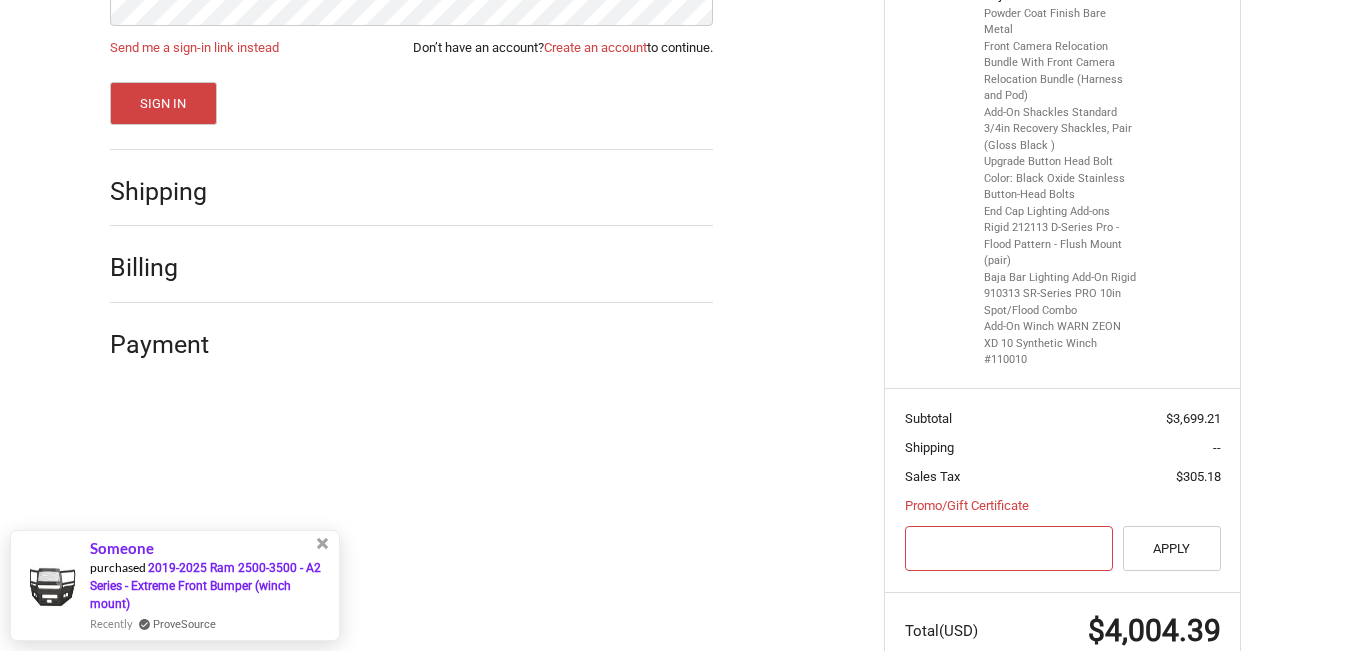 paste on "https://bodyguardbumpers.com/" 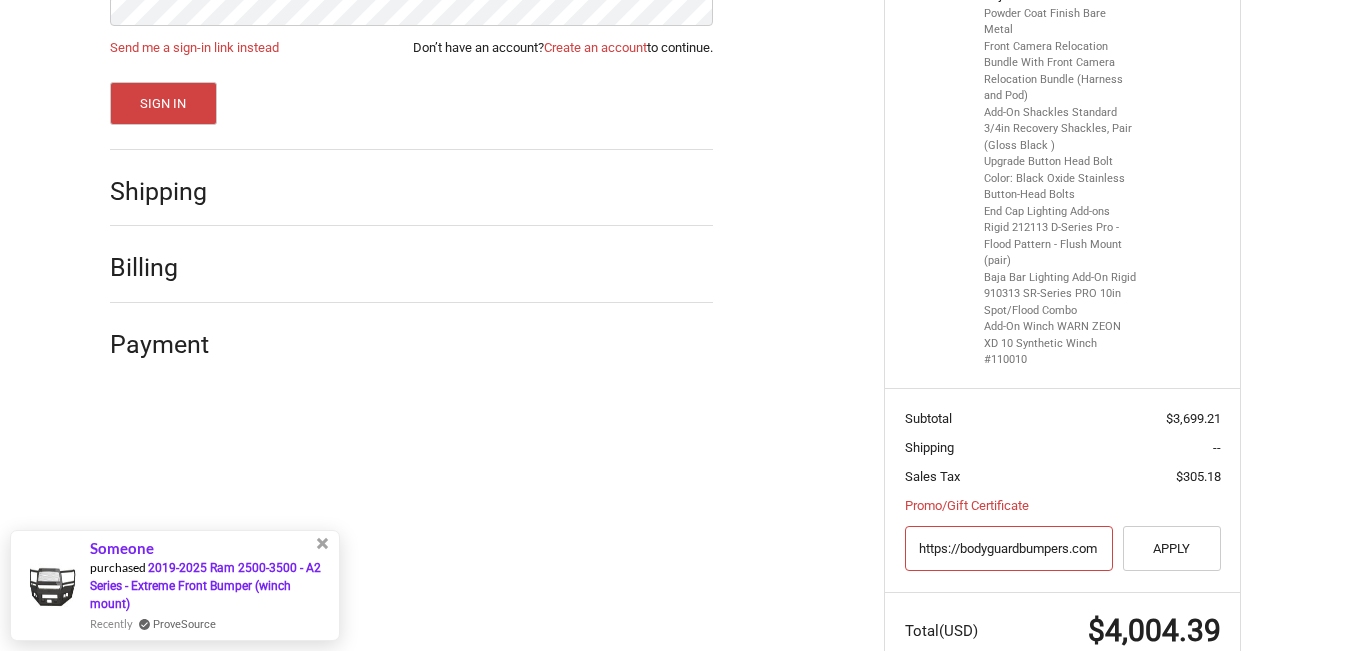 scroll, scrollTop: 0, scrollLeft: 0, axis: both 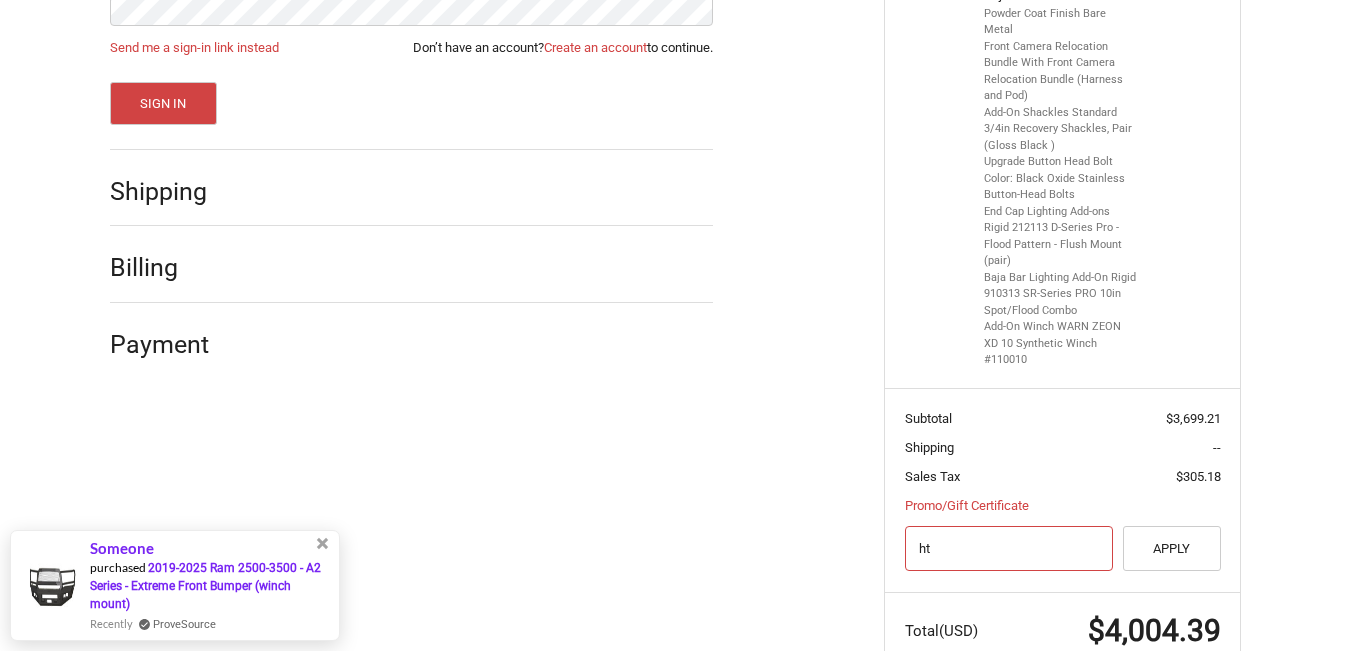 type on "h" 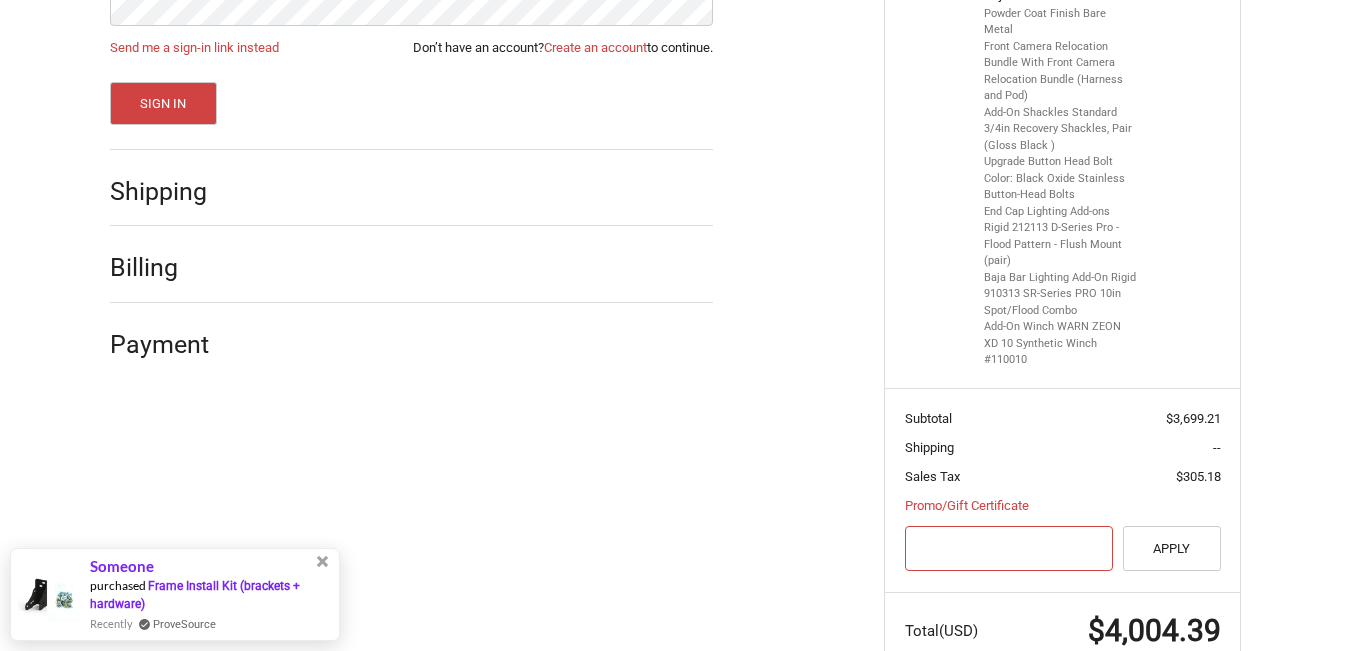 paste on "FTR" 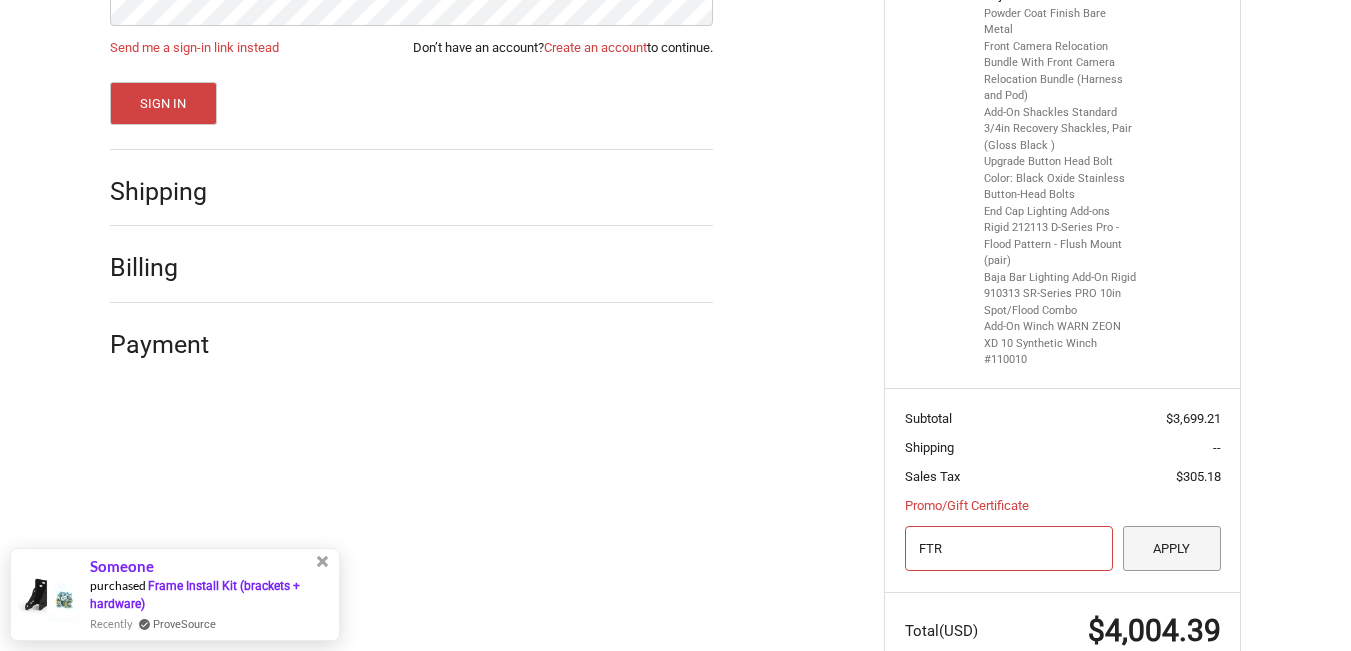 type on "FTR" 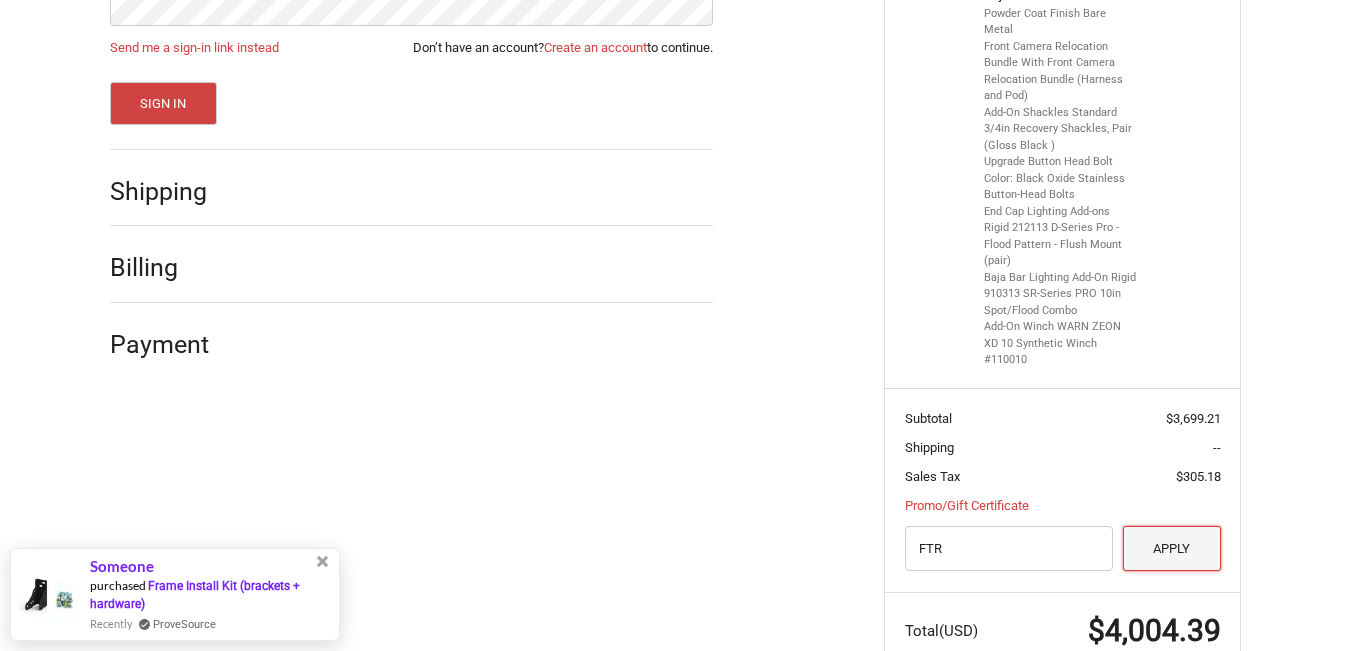 click on "Apply" at bounding box center (1172, 548) 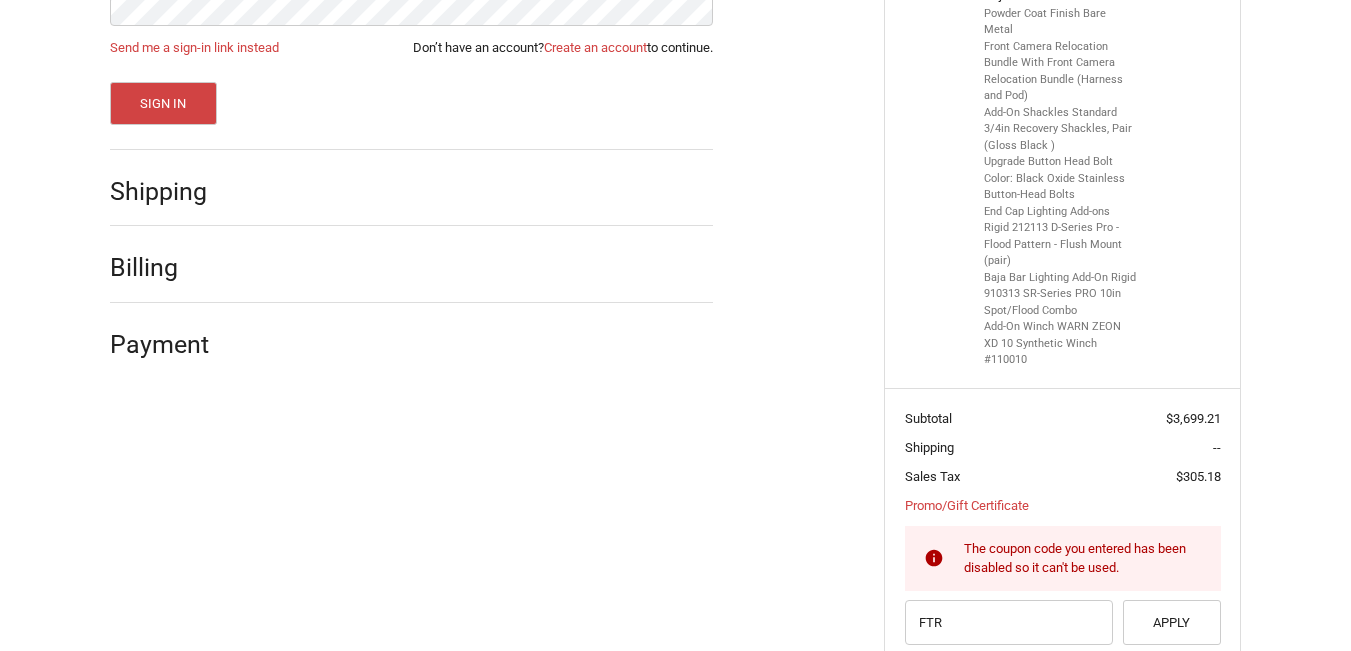 click on "Customer Returning Customer Email Address Password Send me a sign-in link instead Don’t have an account? Create an account to continue. Sign In Shipping Billing Payment Order Summary Edit Cart 1 Item 1 x Jeep JT Gladiator Stubby Front Bumper - with Baja Bar Powder Coat Finish Bare Metal Front Camera Relocation Bundle With Front Camera Relocation Bundle (Harness and Pod) Add-On Shackles Standard 3/4in Recovery Shackles, Pair (Gloss Black ) Upgrade Button Head Bolt Color: Black Oxide Stainless Button-Head Bolts End Cap Lighting Add-ons Rigid 212113 D-Series Pro - Flood Pattern - Flush Mount (pair) Baja Bar Lighting Add-On Rigid 910313 SR-Series PRO 10in Spot/Flood Combo Add-On Winch WARN ZEON XD 10 Synthetic Winch #110010 $3,699.21 Subtotal $3,699.21 Shipping -- Sales Tax $305.18 Promo/Gift Certificate Gift Certificate or Coupon Code The coupon code you entered has been disabled so it can't be used. FTR Apply Total (USD) $4,004.39" at bounding box center (675, 291) 